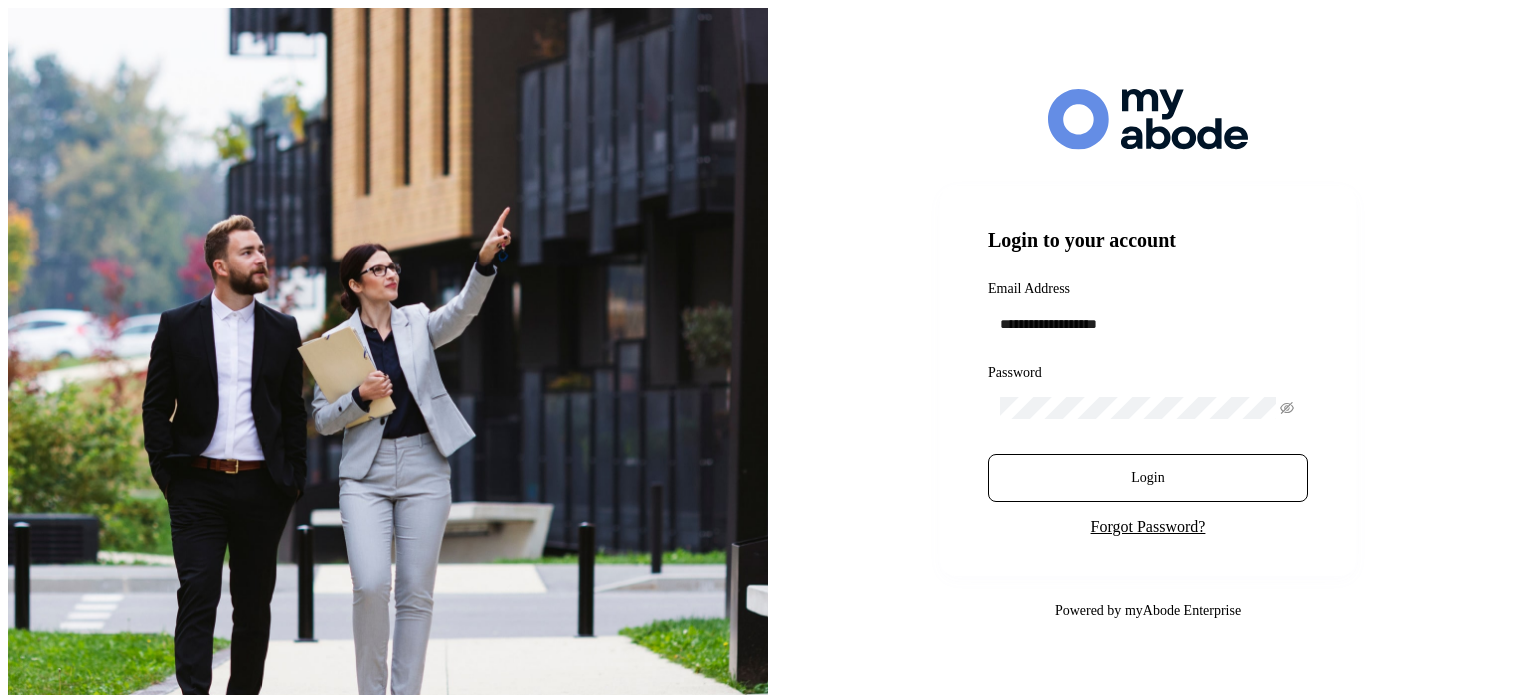 scroll, scrollTop: 0, scrollLeft: 0, axis: both 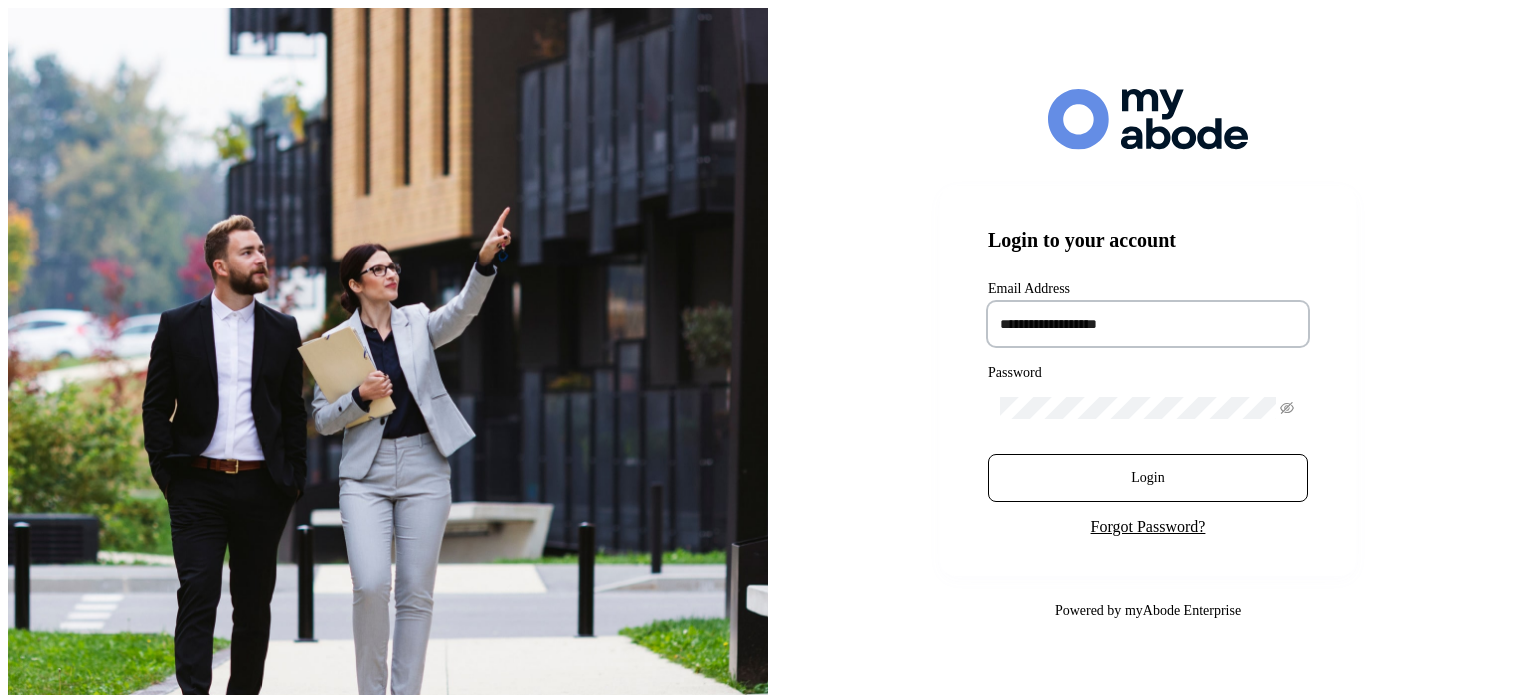 click at bounding box center [1148, 324] 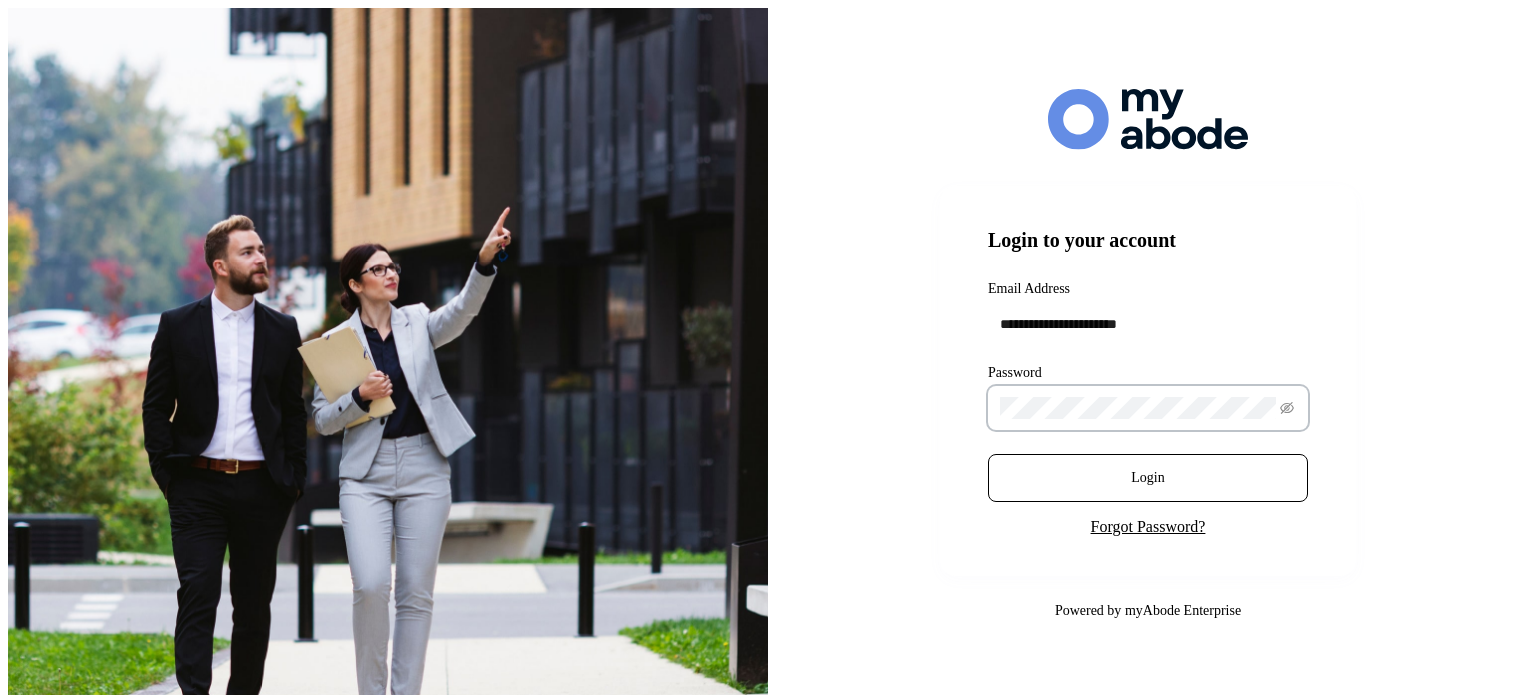 click on "Login" at bounding box center [1148, 478] 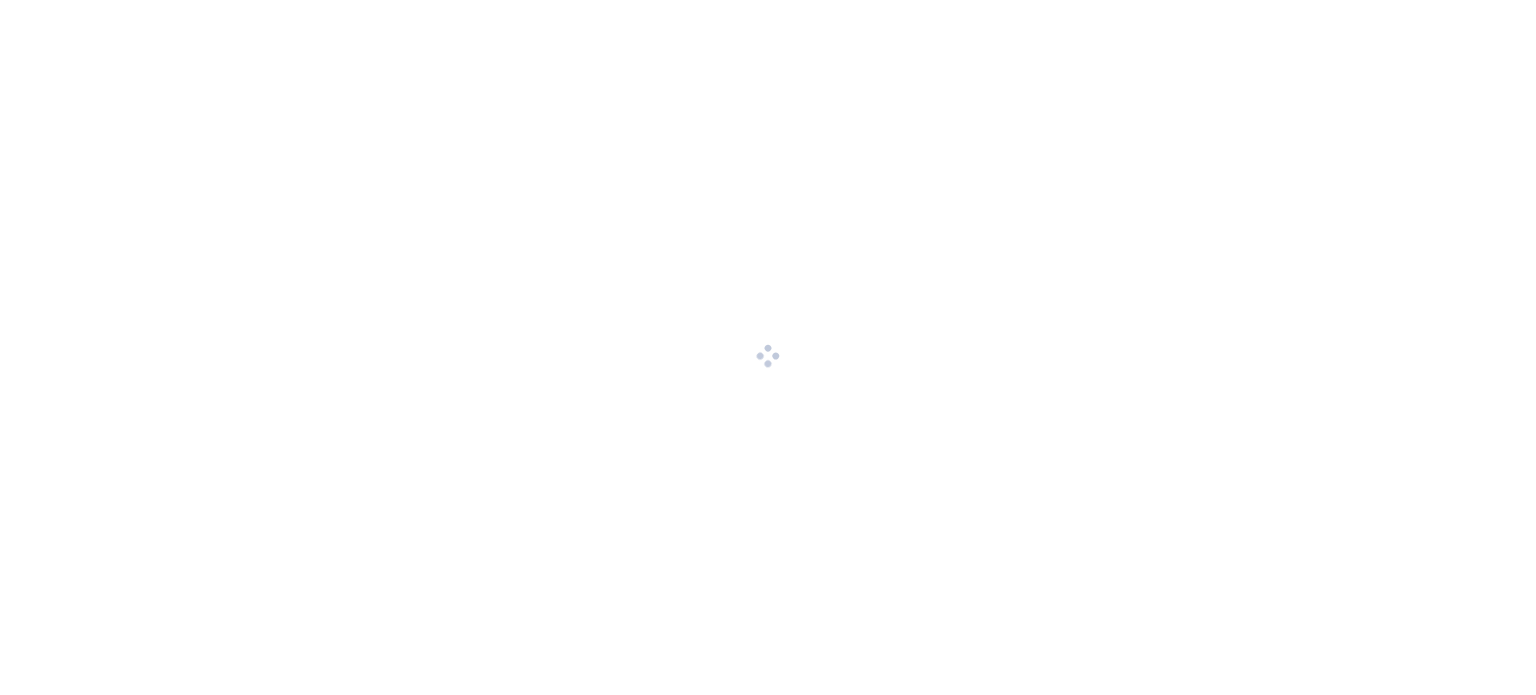 scroll, scrollTop: 0, scrollLeft: 0, axis: both 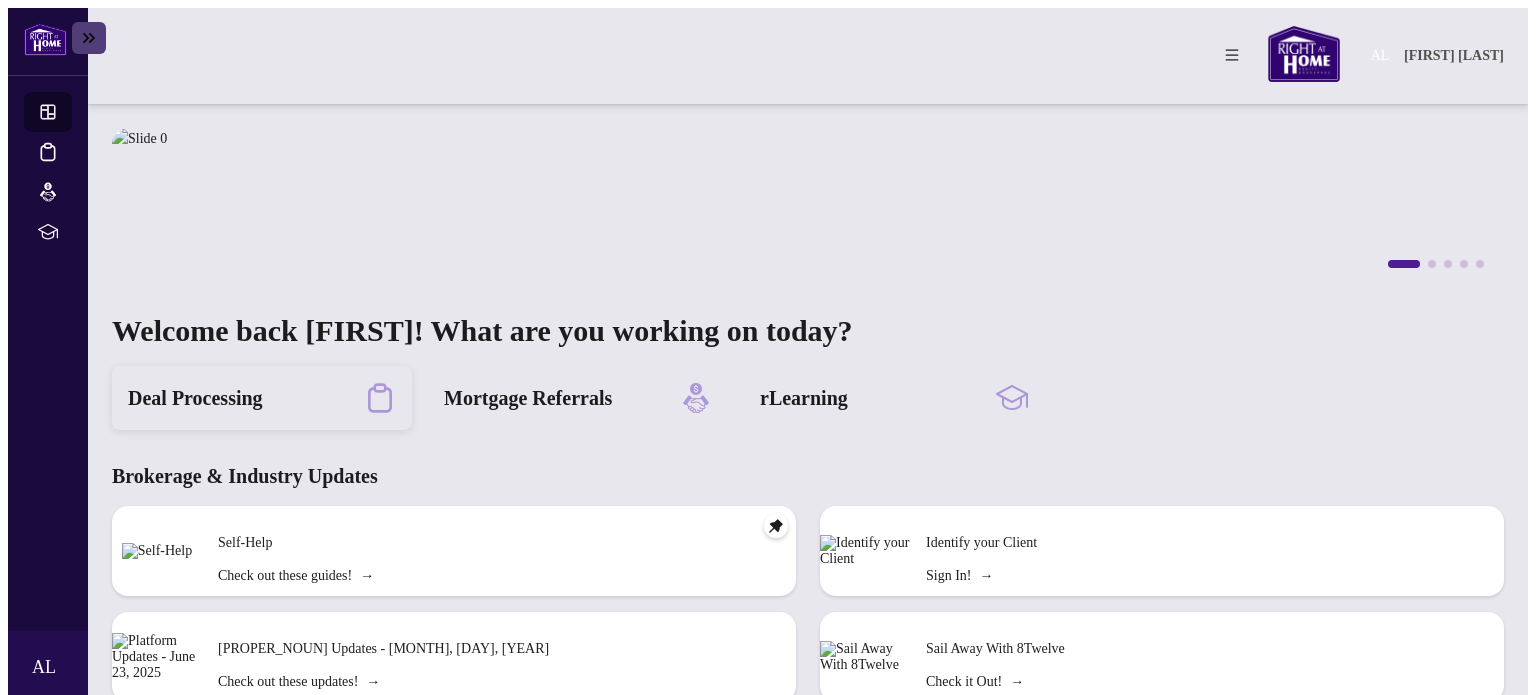 click on "Deal Processing" at bounding box center [195, 398] 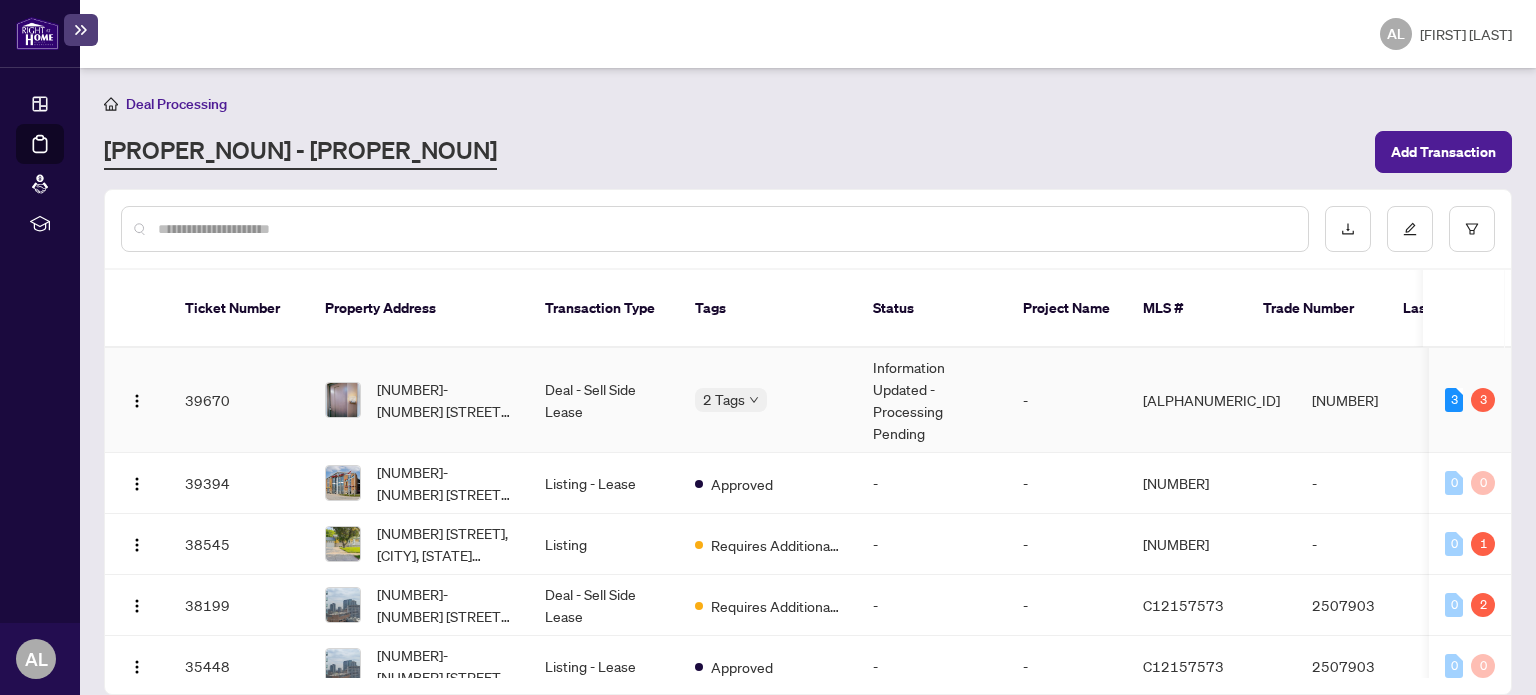 click on "[NUMBER]-[NUMBER] [STREET], [CITY], [STATE] [POSTAL_CODE], [COUNTRY]" at bounding box center [445, 400] 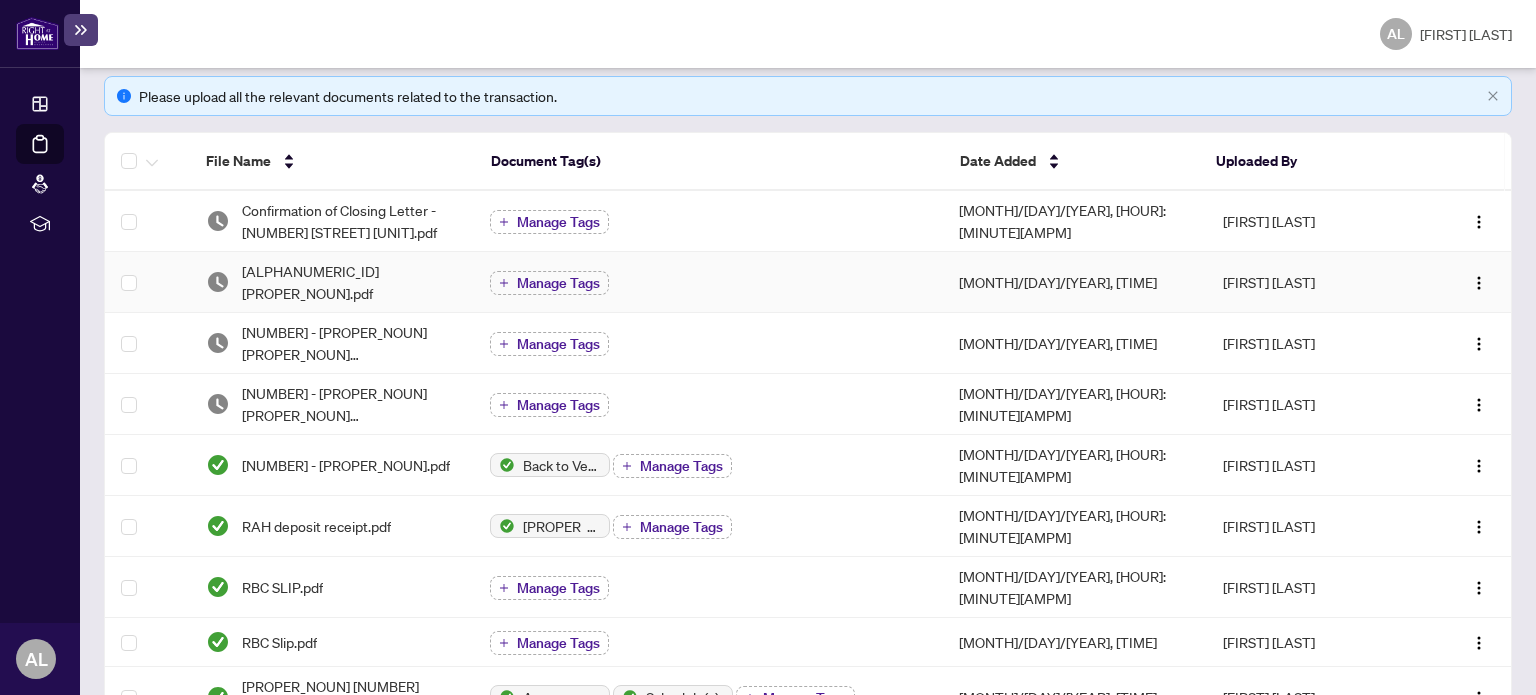 scroll, scrollTop: 0, scrollLeft: 0, axis: both 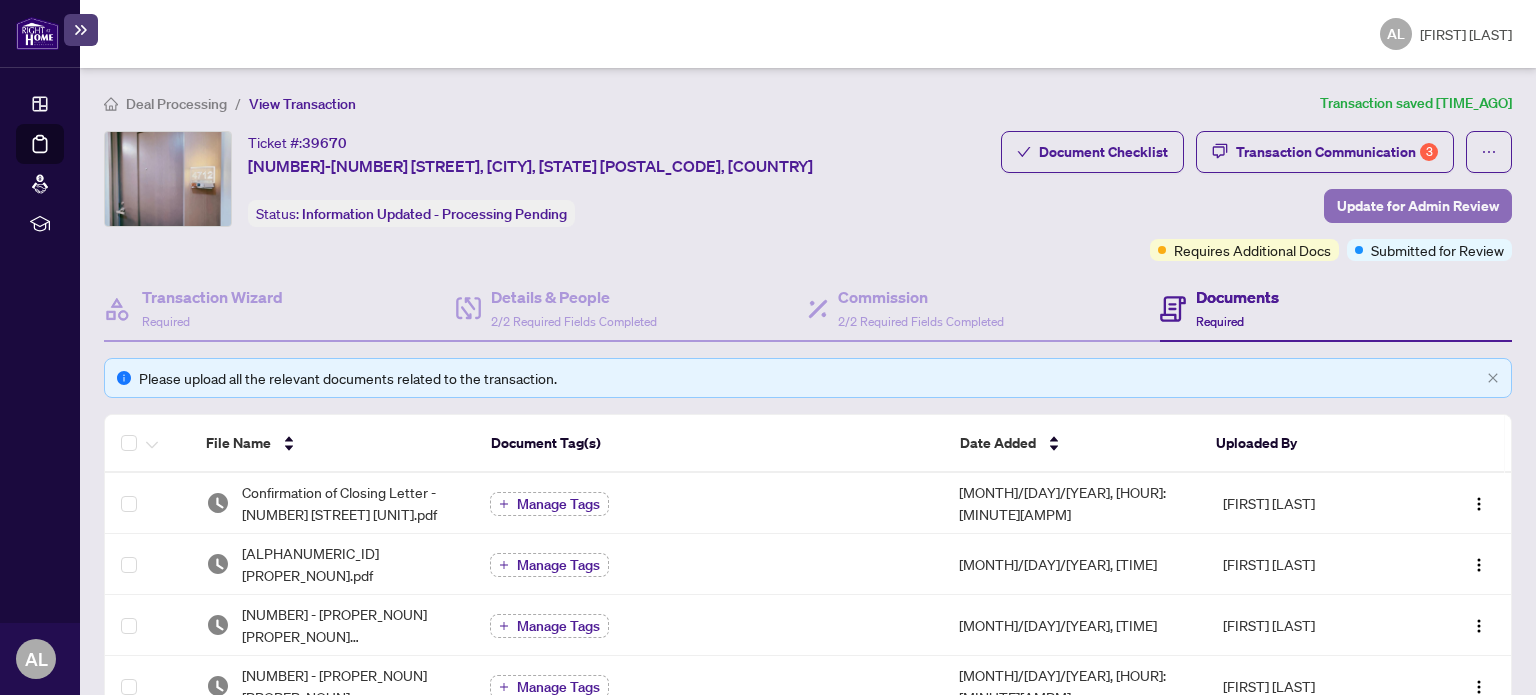click on "Update for Admin Review" at bounding box center [1418, 206] 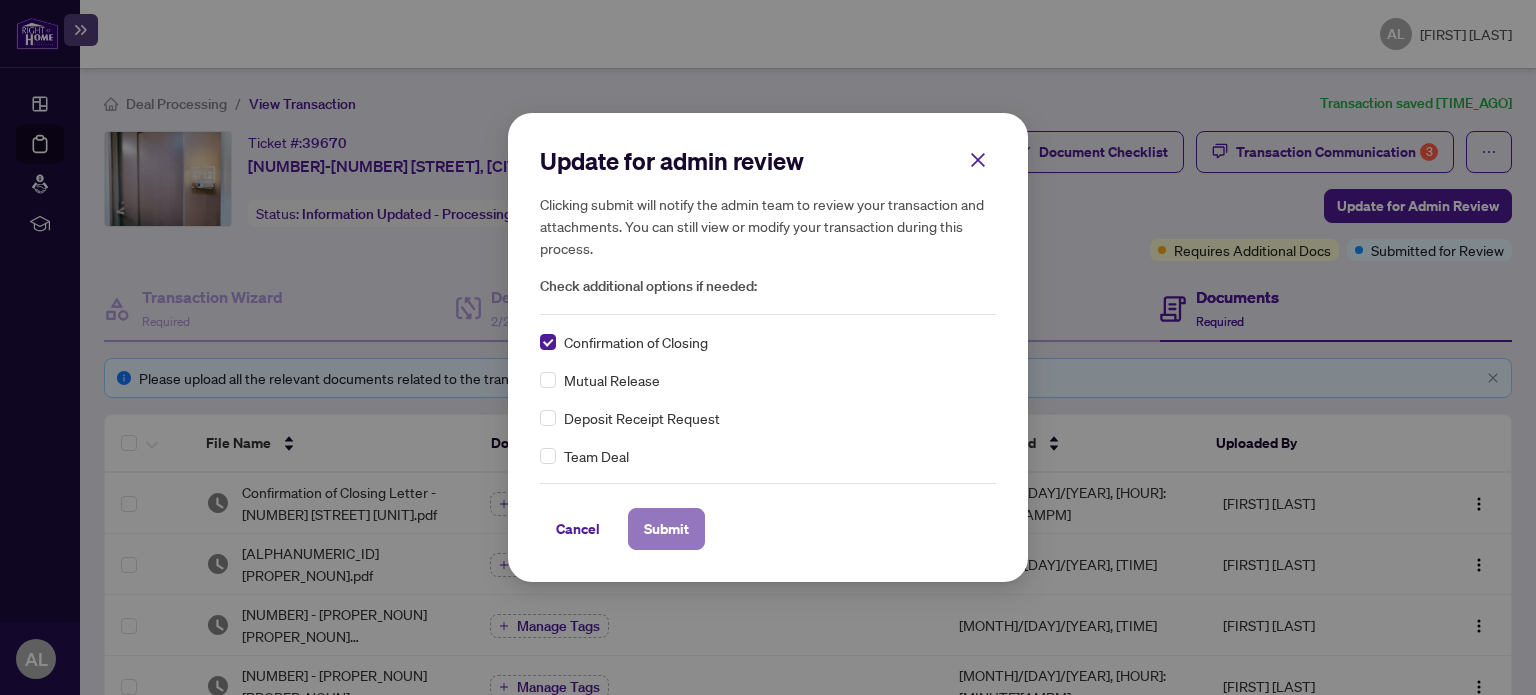 click on "Submit" at bounding box center (666, 529) 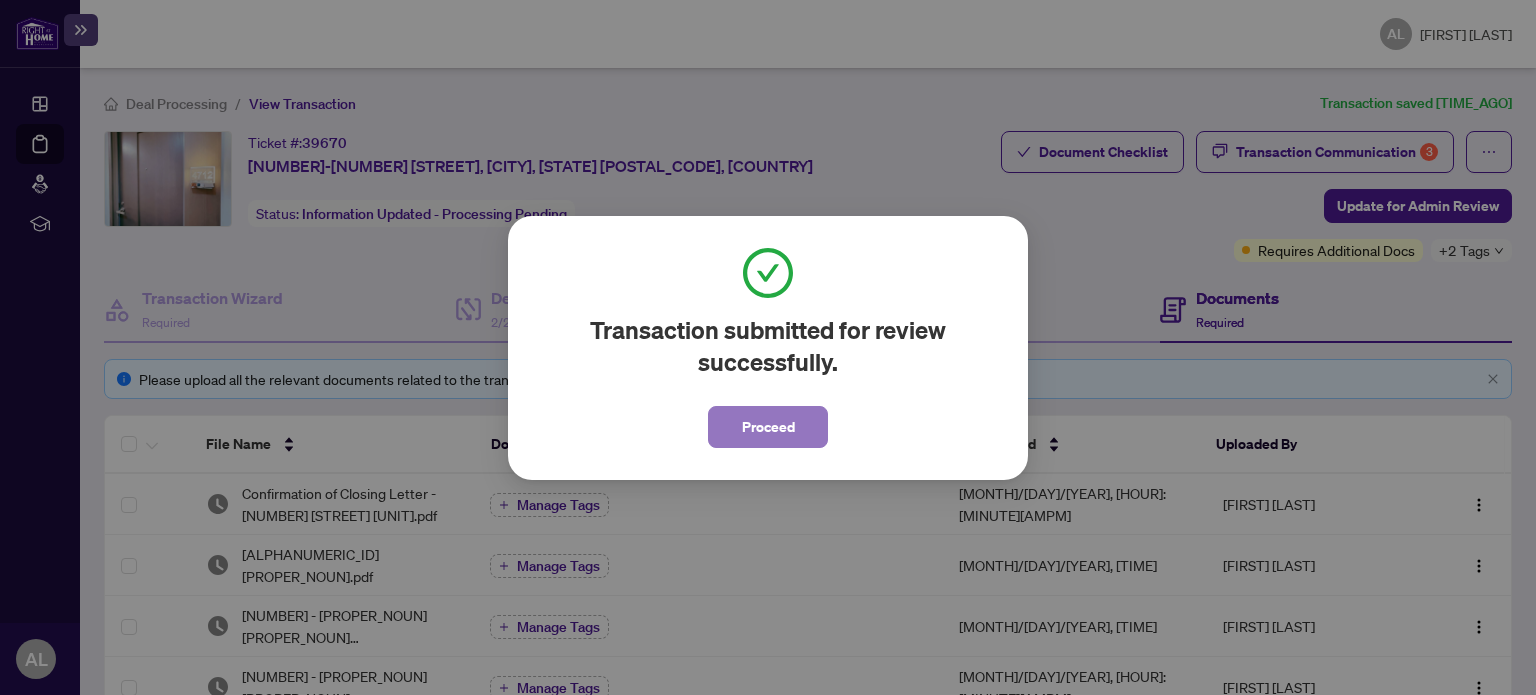 click on "Proceed" at bounding box center [768, 427] 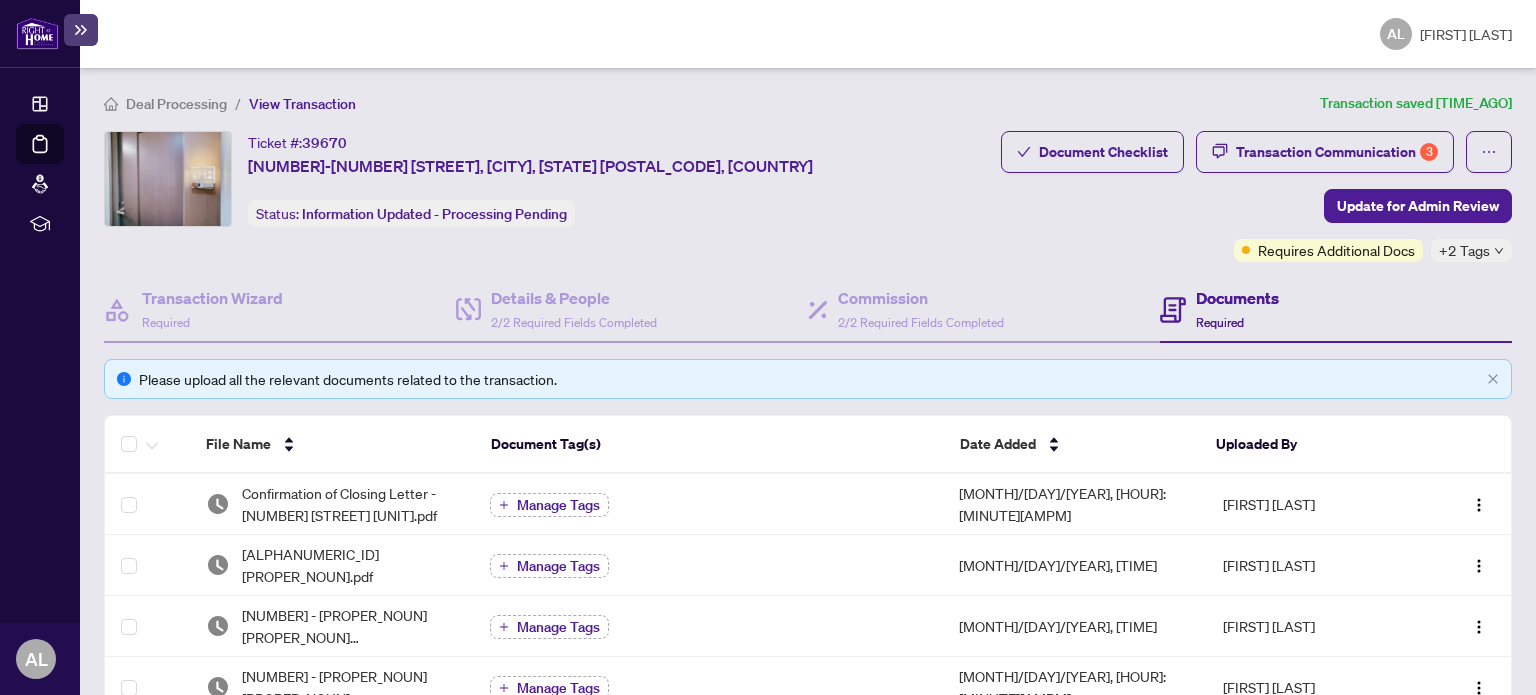 click at bounding box center (37, 33) 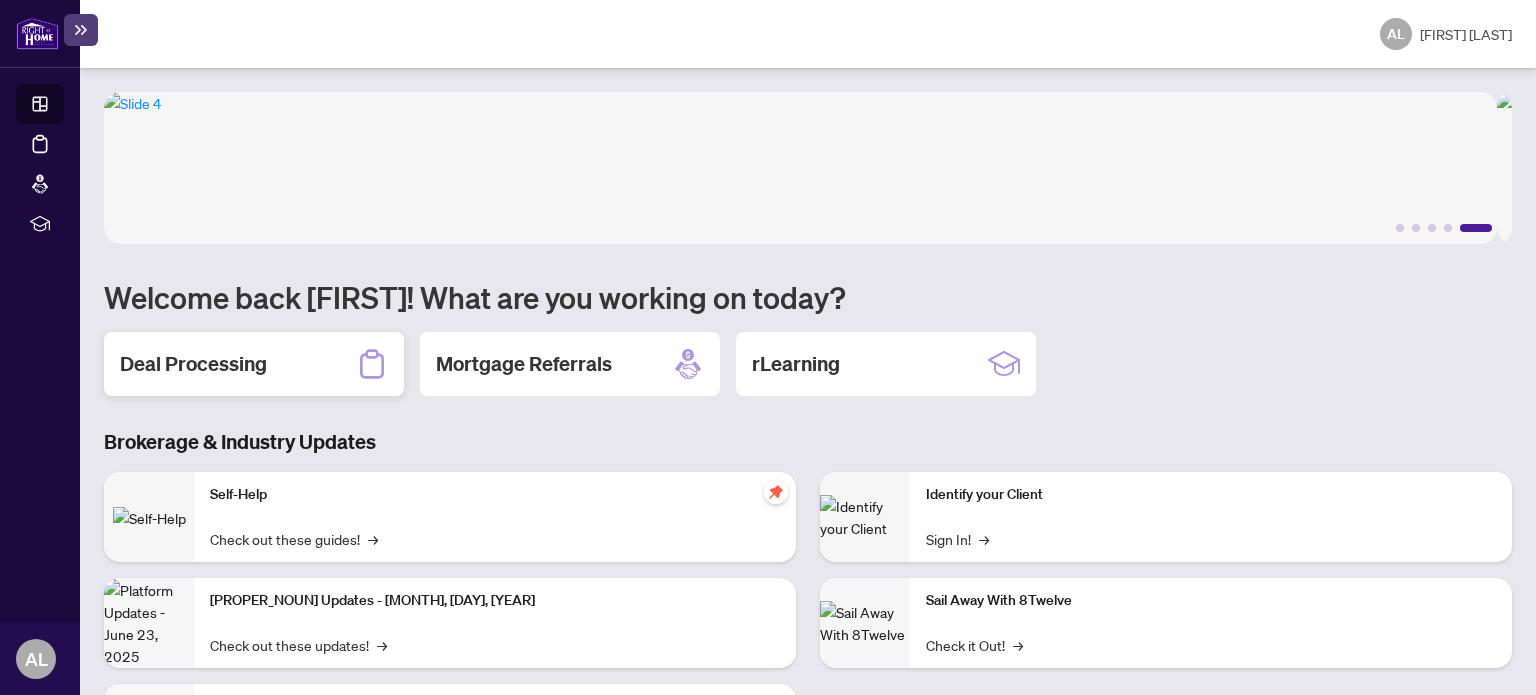 click on "Deal Processing" at bounding box center (254, 364) 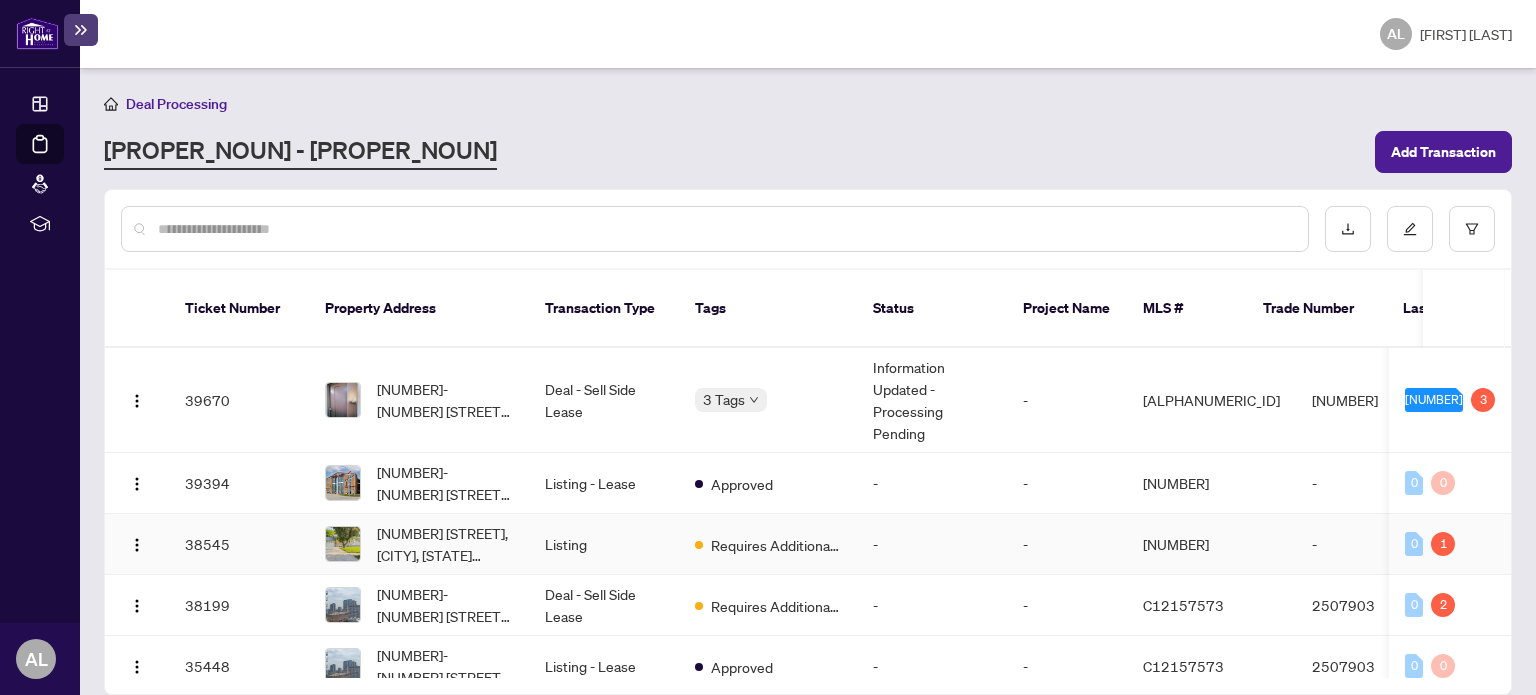 scroll, scrollTop: 200, scrollLeft: 0, axis: vertical 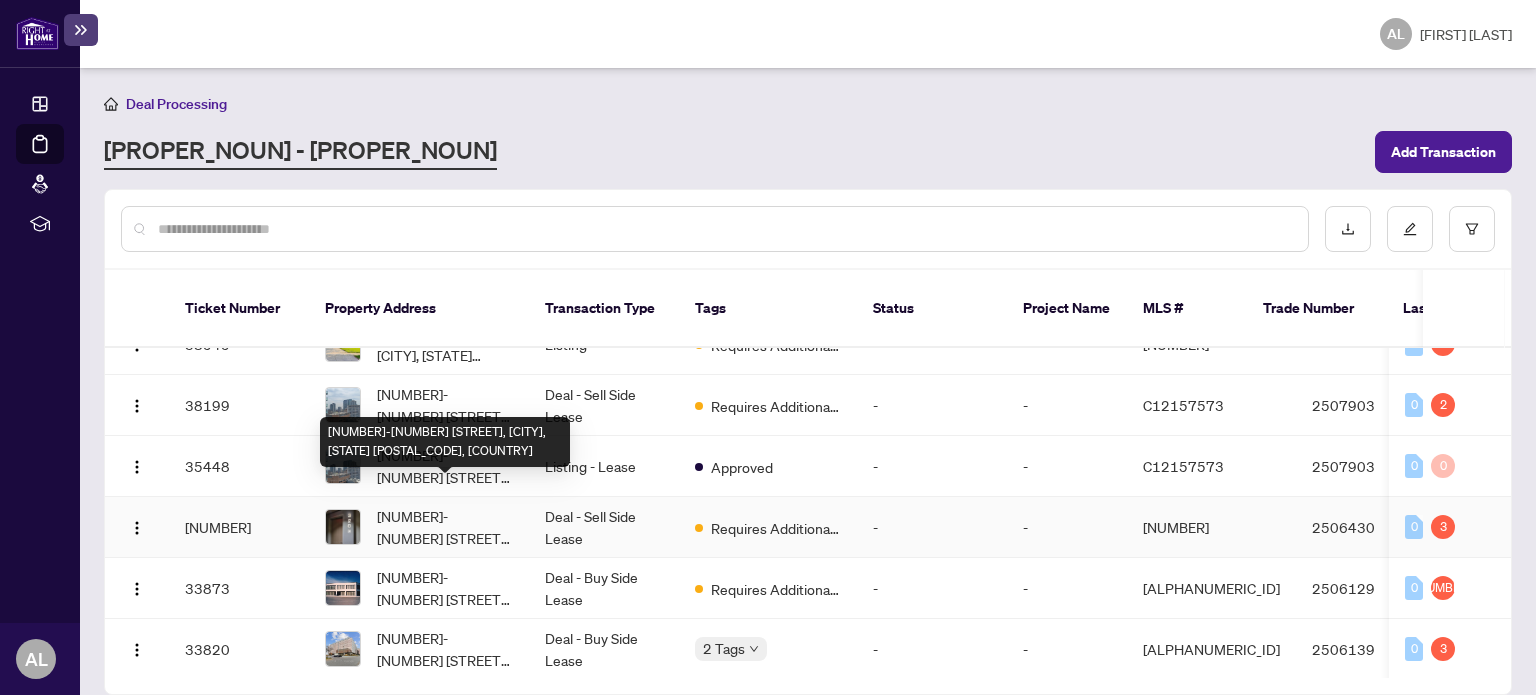 click on "[NUMBER]-[NUMBER] [STREET], [CITY], [STATE] [POSTAL_CODE], [COUNTRY]" at bounding box center (445, 527) 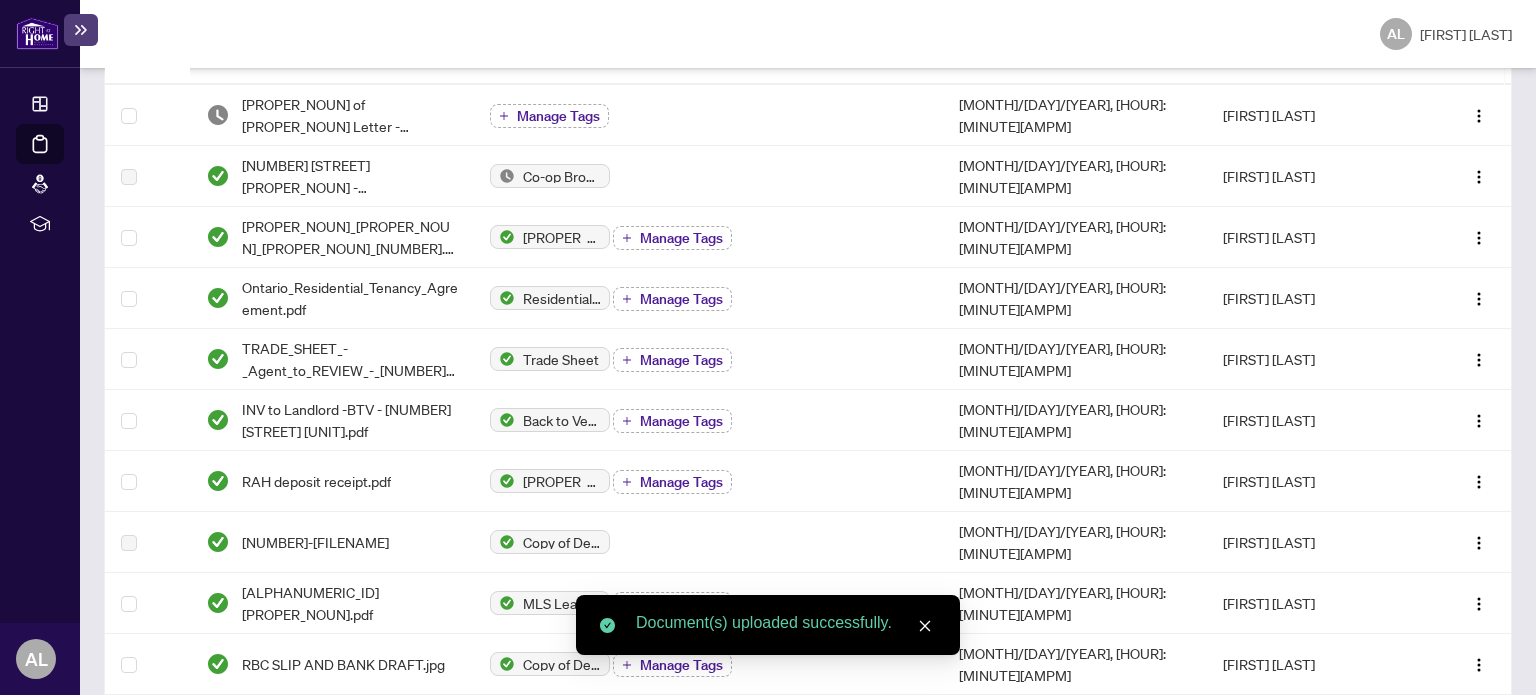 scroll, scrollTop: 0, scrollLeft: 0, axis: both 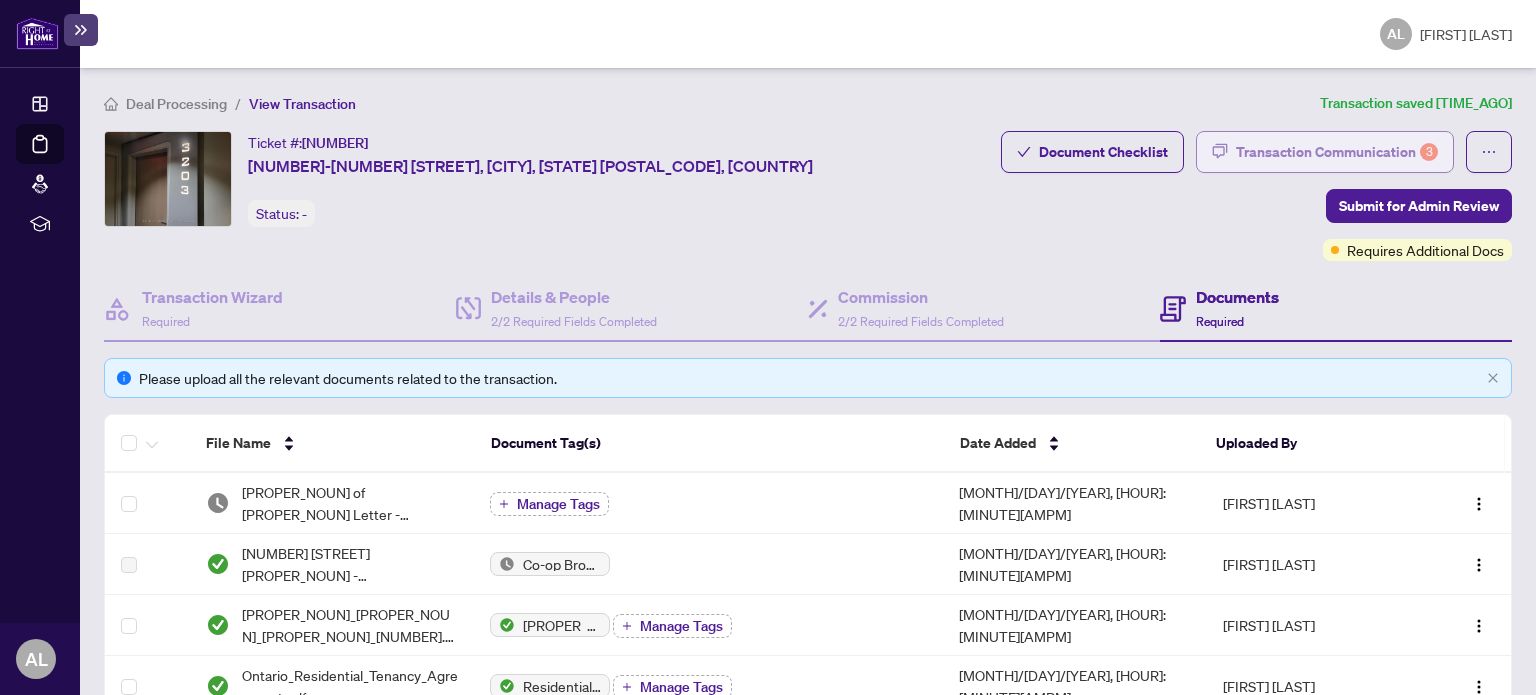 click on "[PROPER_NOUN] [PROPER_NOUN] [NUMBER]" at bounding box center (1337, 152) 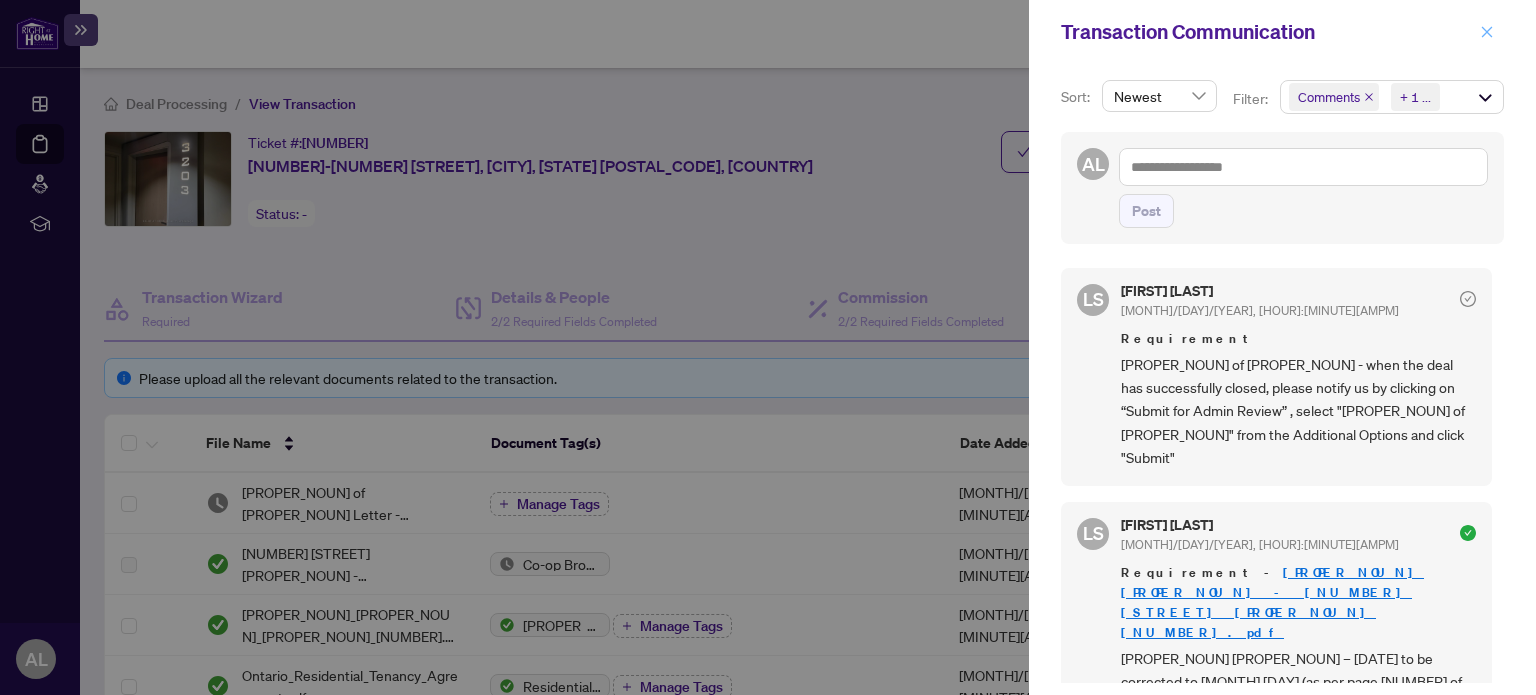 click at bounding box center [1487, 32] 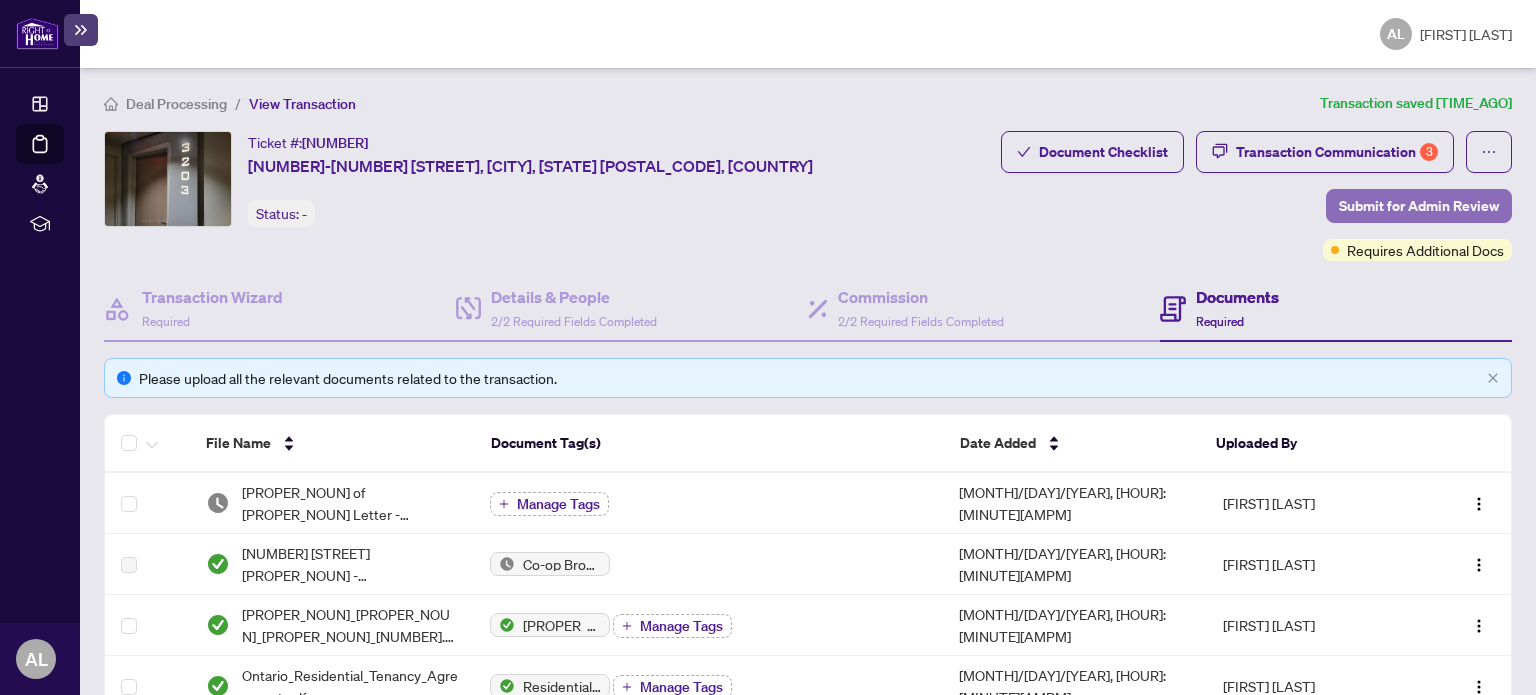 click on "Submit for Admin Review" at bounding box center [1419, 206] 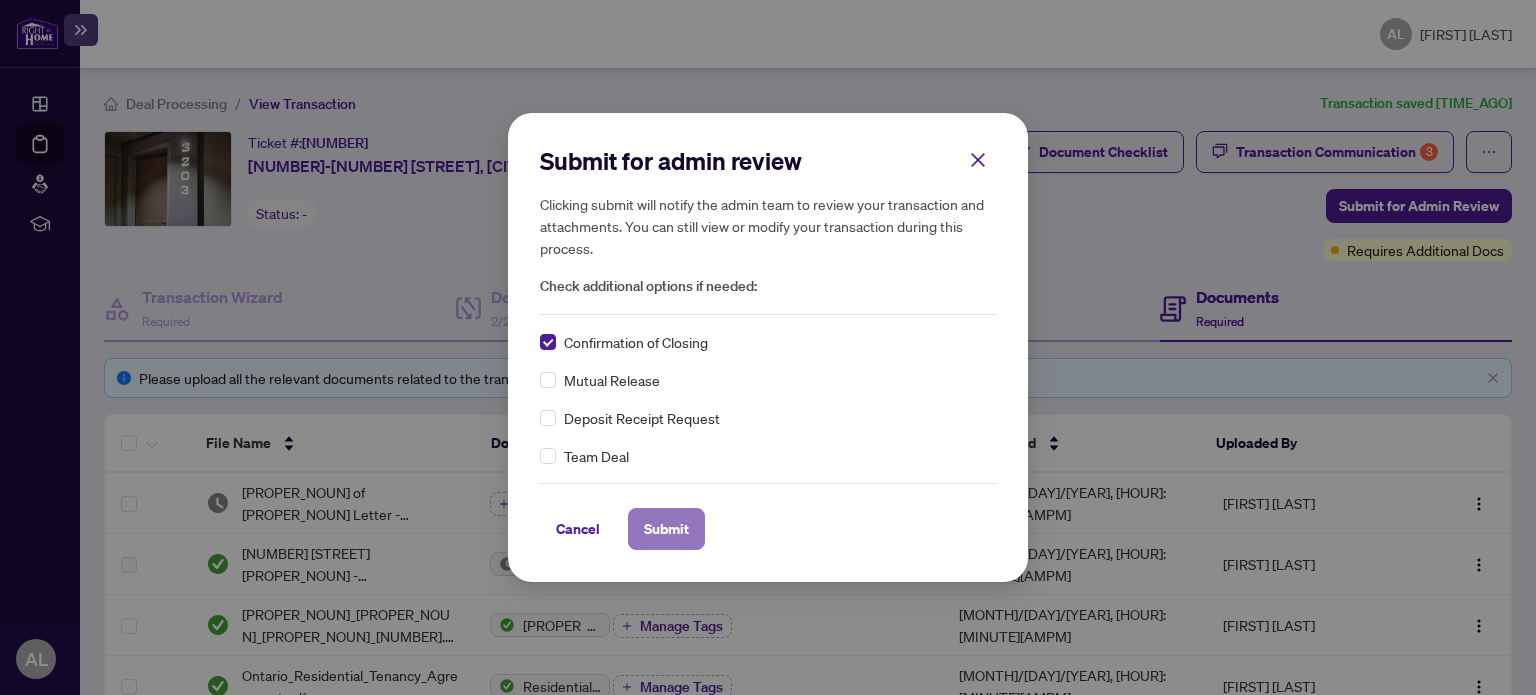 click on "Submit" at bounding box center [666, 529] 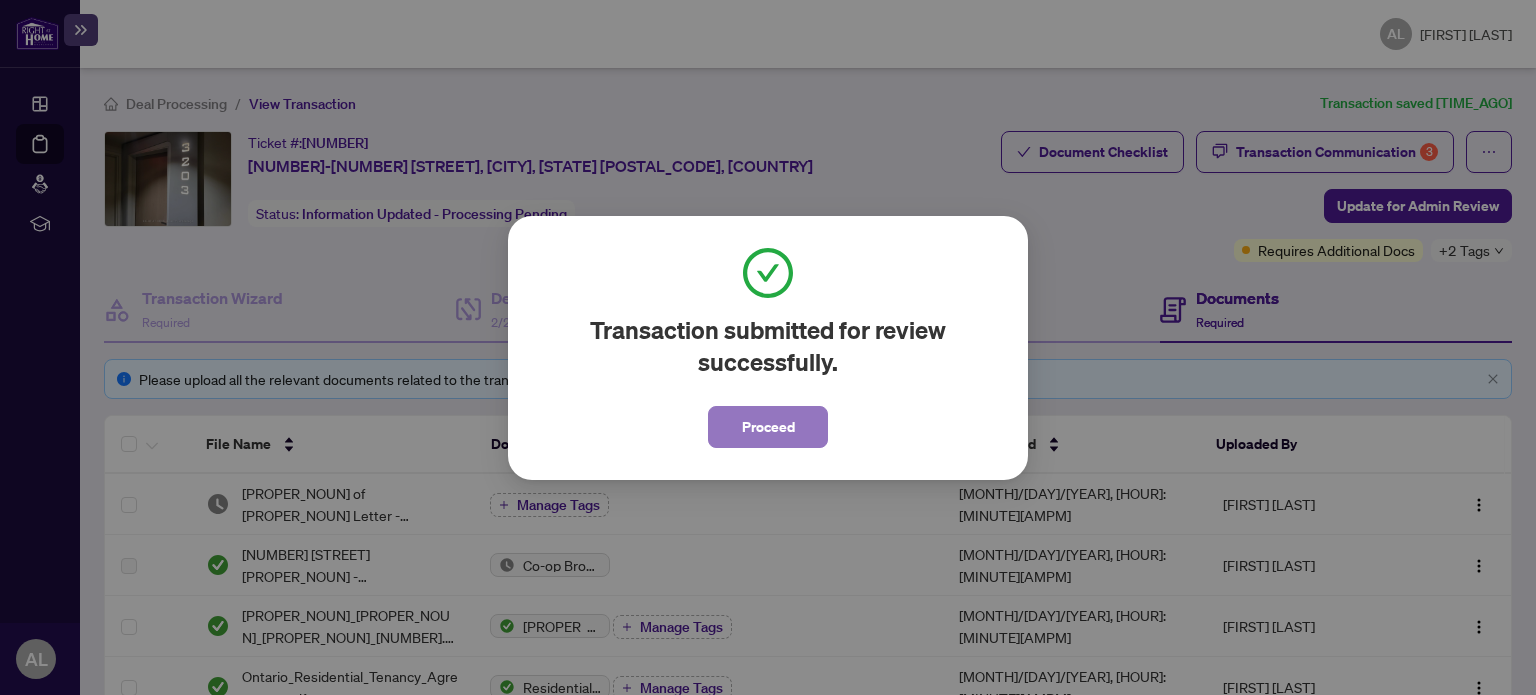 click on "Proceed" at bounding box center (768, 427) 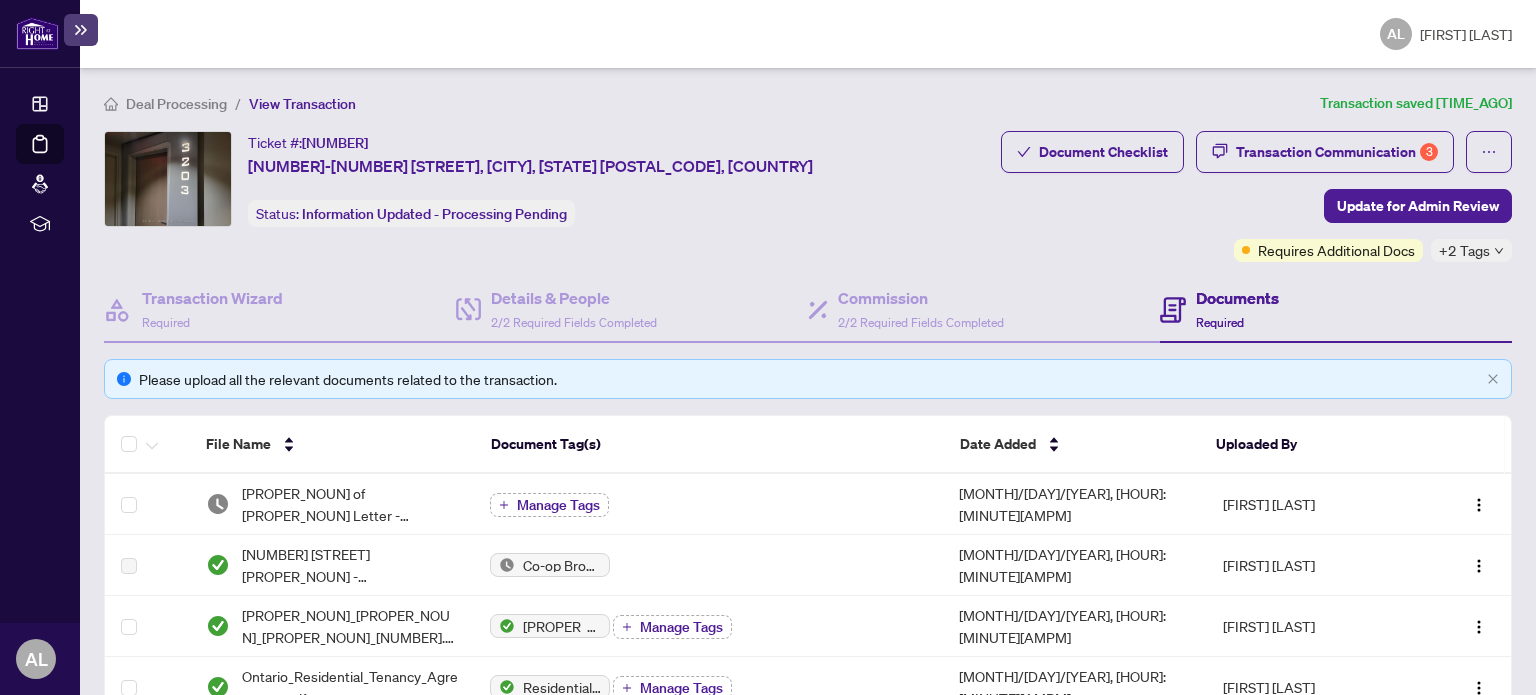 click at bounding box center (37, 33) 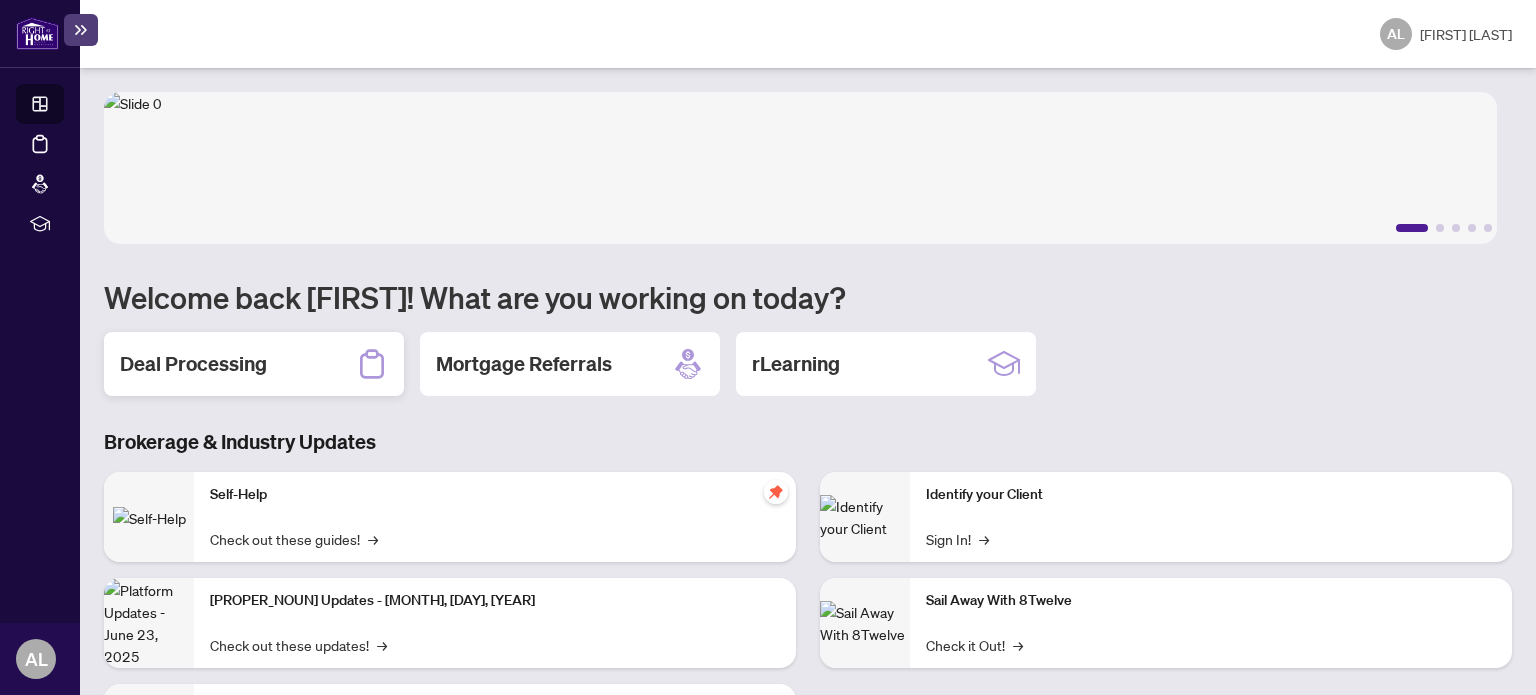click on "Deal Processing" at bounding box center [193, 364] 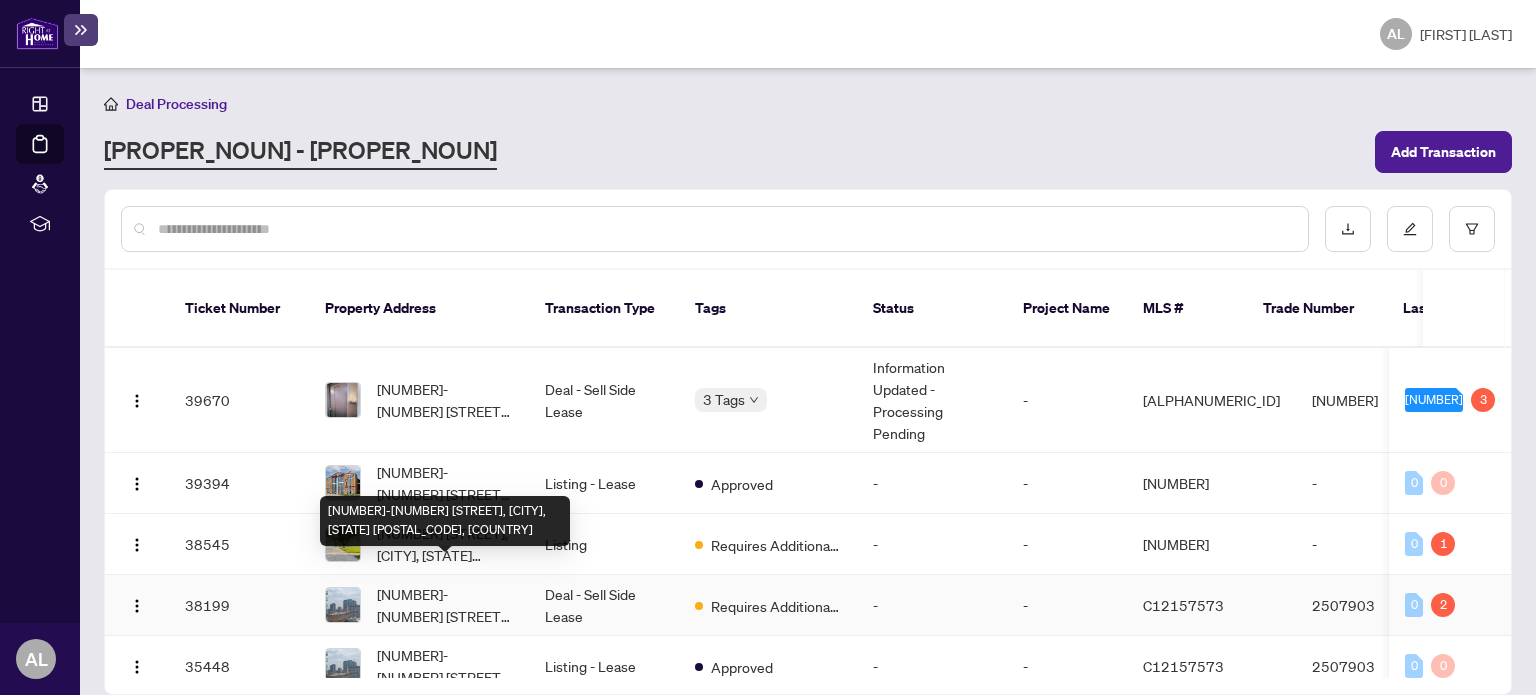 click on "[NUMBER]-[NUMBER] [STREET], [CITY], [STATE] [POSTAL_CODE], [COUNTRY]" at bounding box center [445, 605] 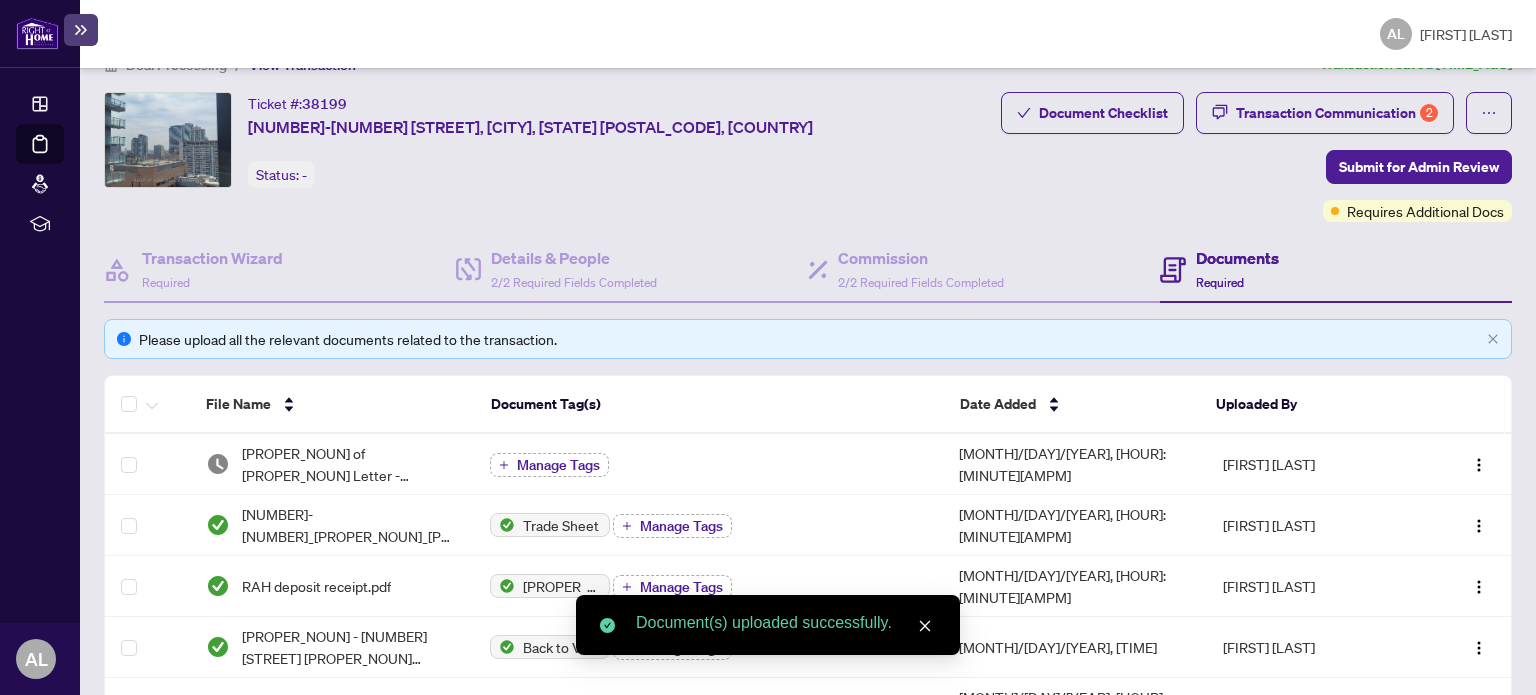 scroll, scrollTop: 0, scrollLeft: 0, axis: both 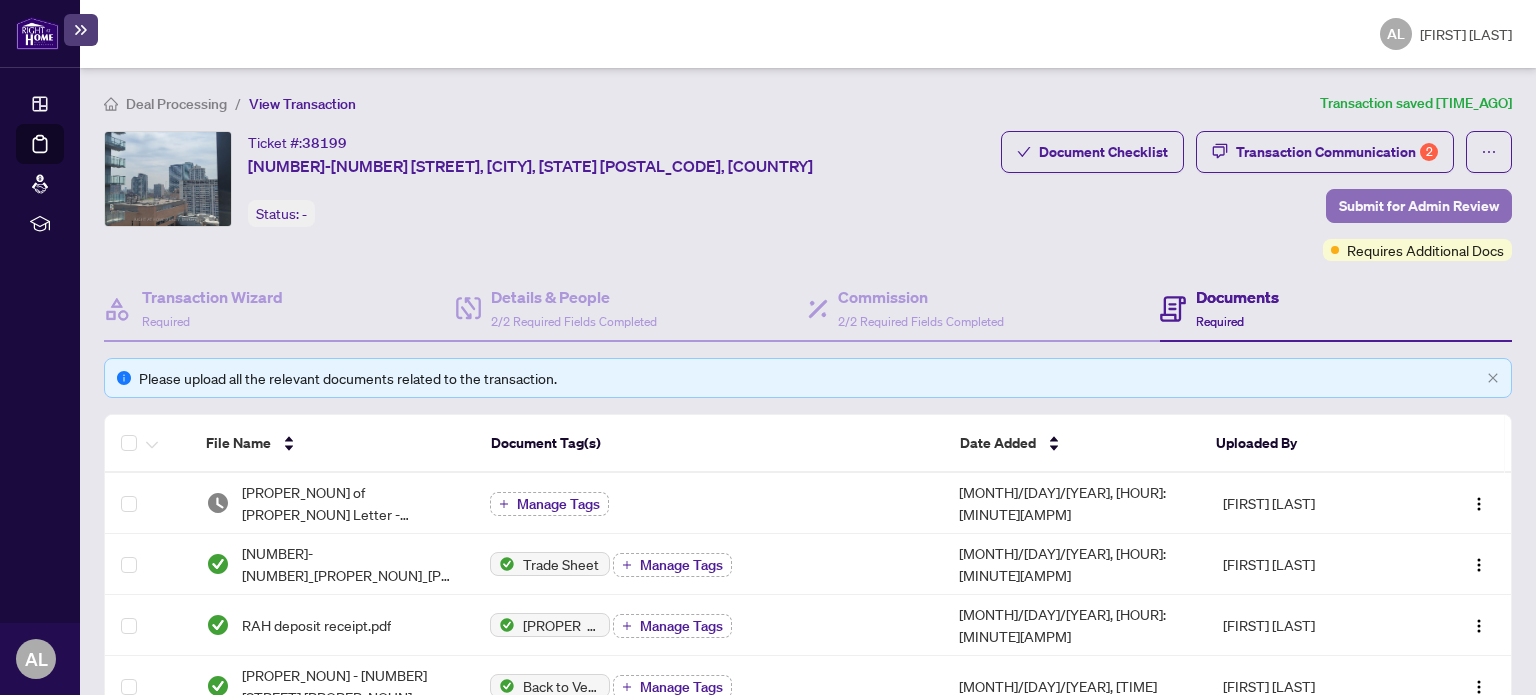 click on "Submit for Admin Review" at bounding box center [1419, 206] 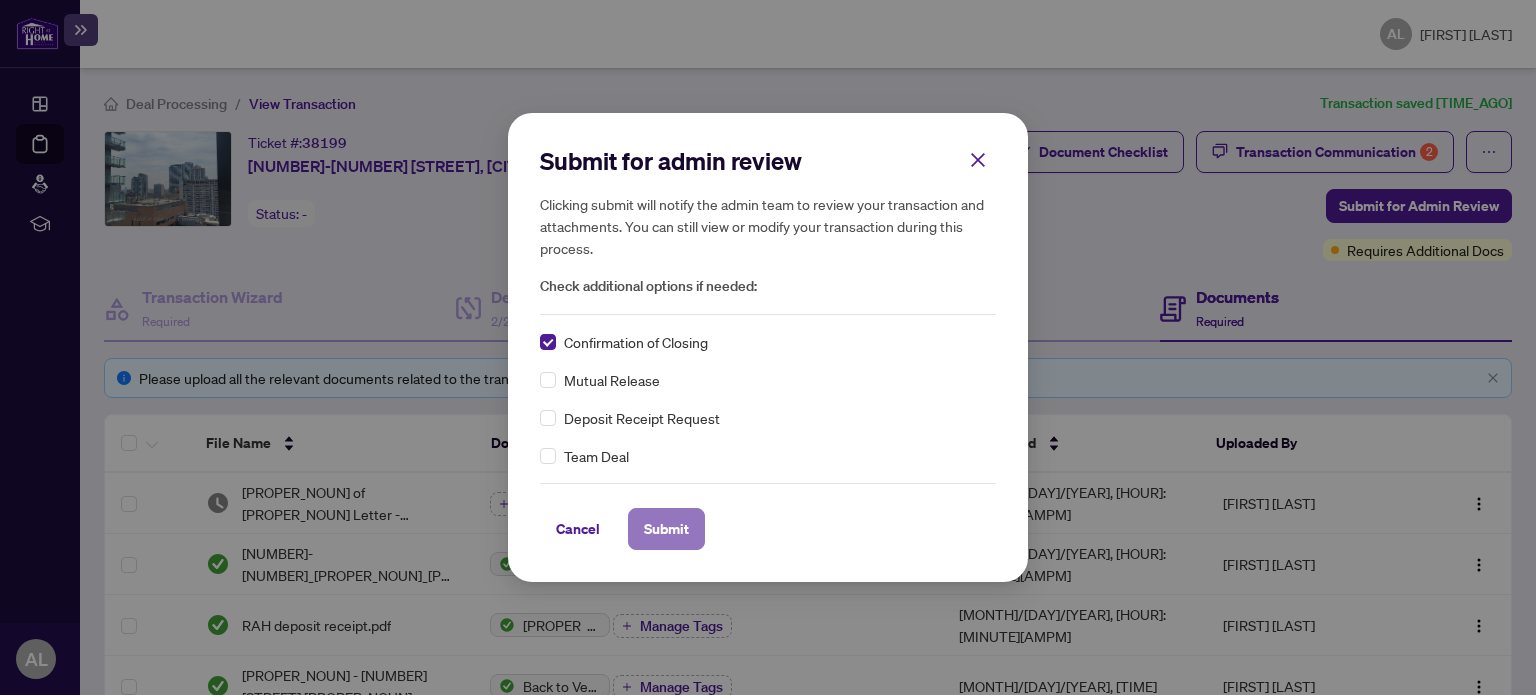 click on "Submit" at bounding box center (666, 529) 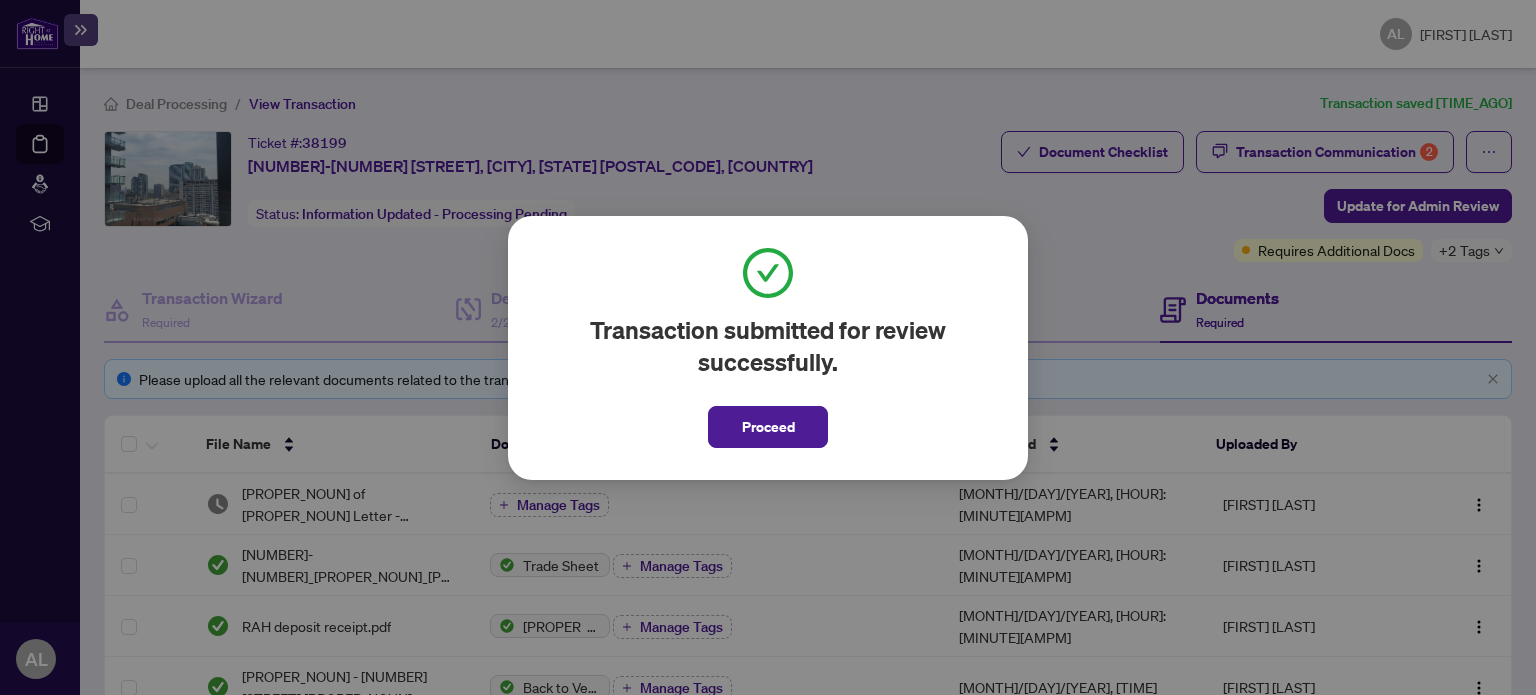 click on "Proceed" at bounding box center [768, 427] 